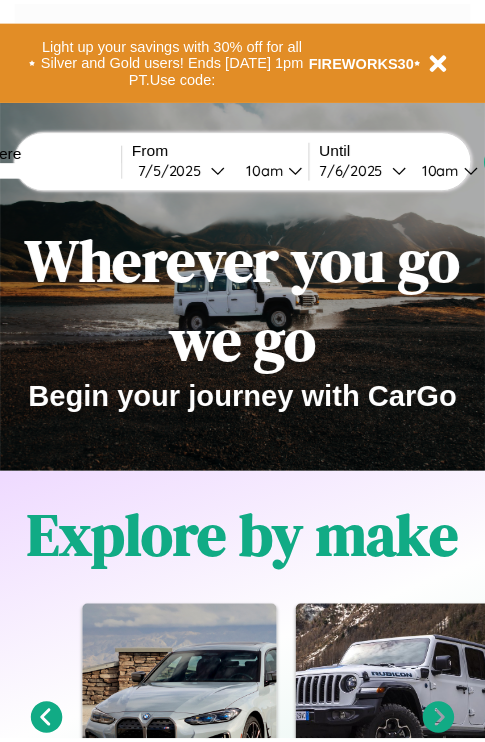 scroll, scrollTop: 0, scrollLeft: 0, axis: both 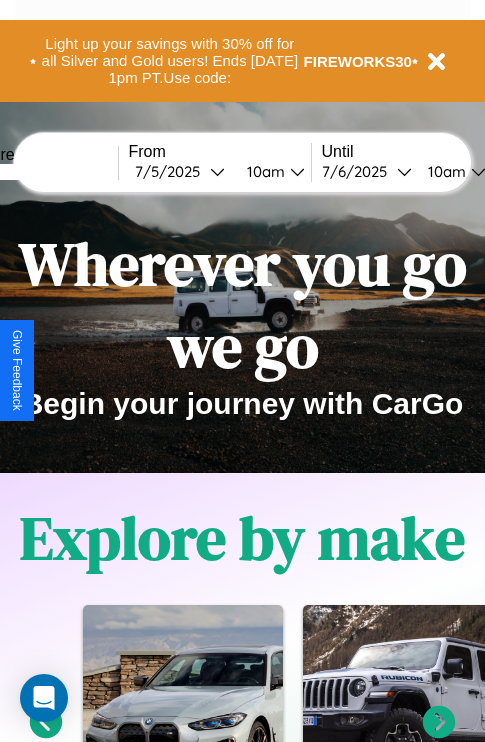 click at bounding box center (43, 172) 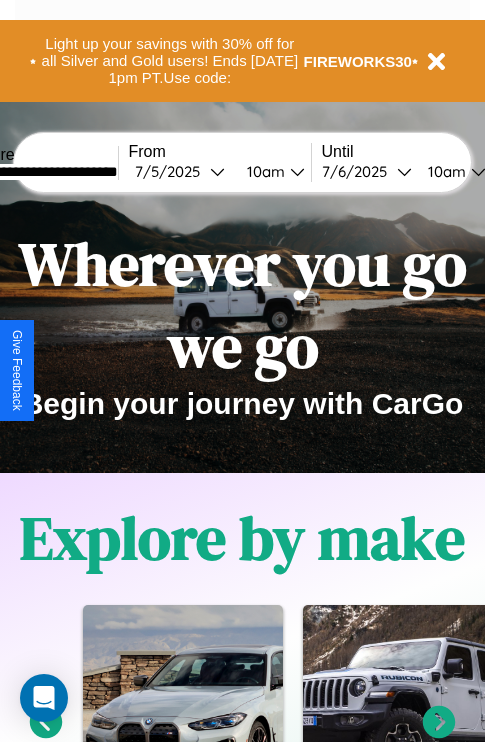 type on "**********" 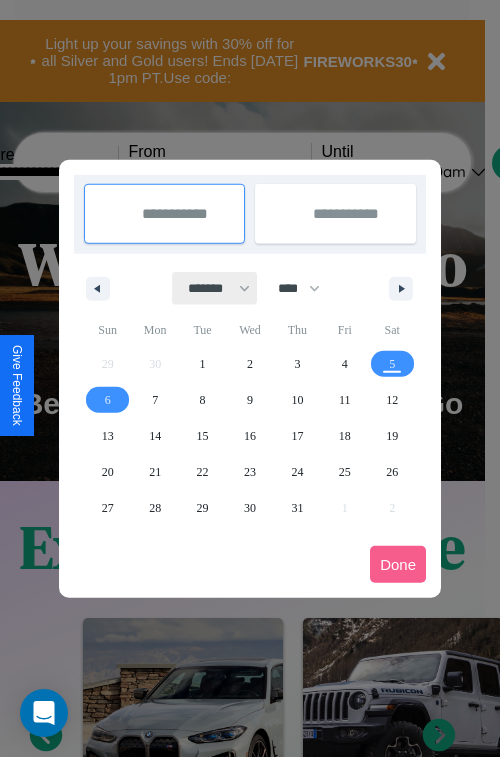click on "******* ******** ***** ***** *** **** **** ****** ********* ******* ******** ********" at bounding box center [215, 288] 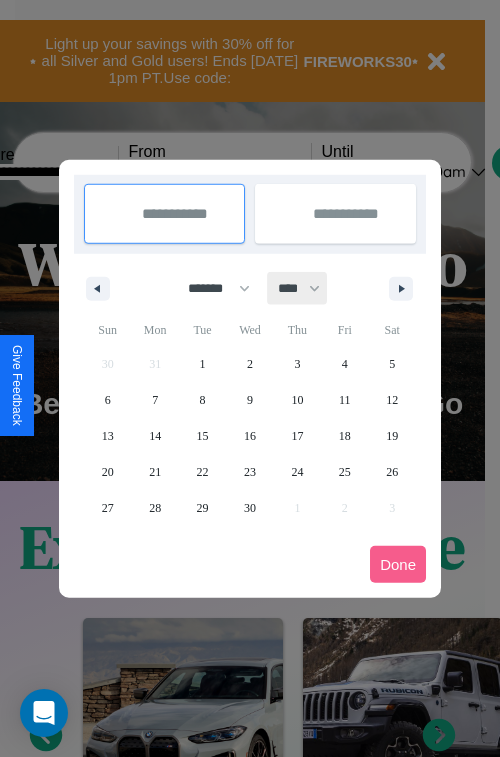click on "**** **** **** **** **** **** **** **** **** **** **** **** **** **** **** **** **** **** **** **** **** **** **** **** **** **** **** **** **** **** **** **** **** **** **** **** **** **** **** **** **** **** **** **** **** **** **** **** **** **** **** **** **** **** **** **** **** **** **** **** **** **** **** **** **** **** **** **** **** **** **** **** **** **** **** **** **** **** **** **** **** **** **** **** **** **** **** **** **** **** **** **** **** **** **** **** **** **** **** **** **** **** **** **** **** **** **** **** **** **** **** **** **** **** **** **** **** **** **** **** ****" at bounding box center (298, 288) 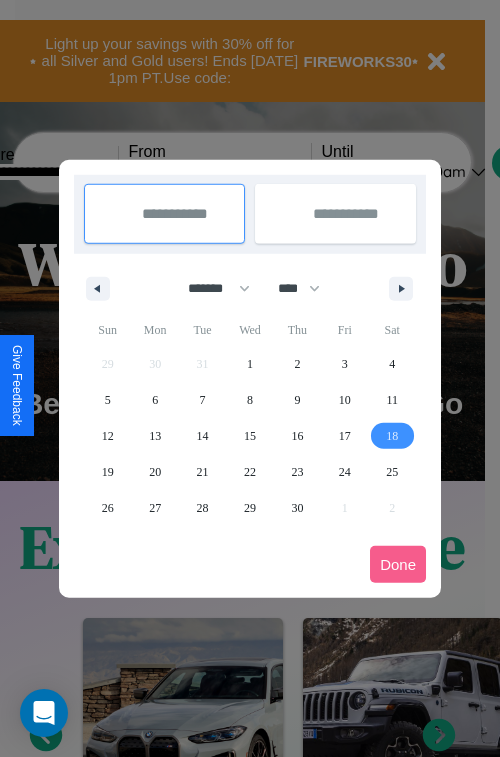 click on "18" at bounding box center [392, 436] 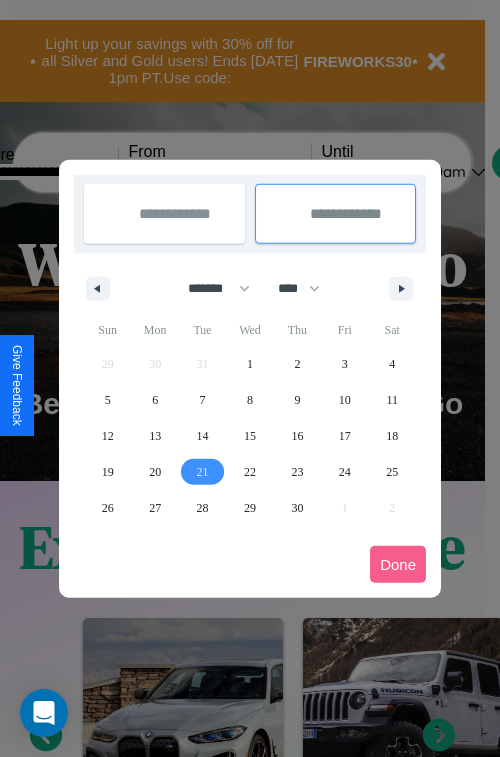 click on "21" at bounding box center [203, 472] 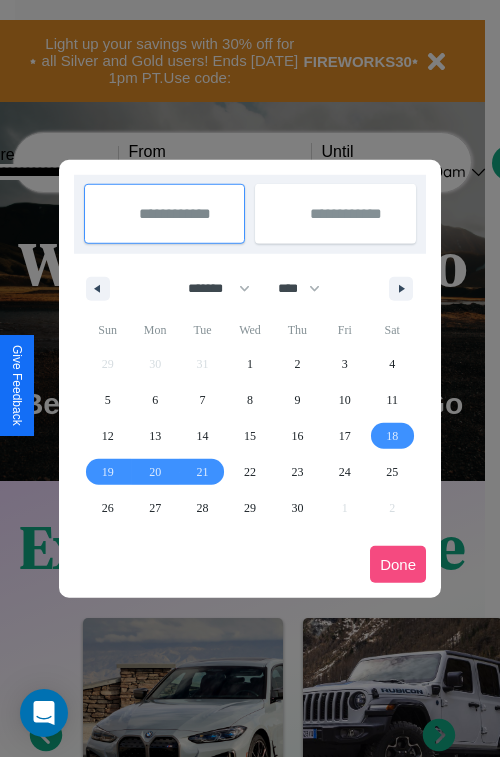 click on "Done" at bounding box center [398, 564] 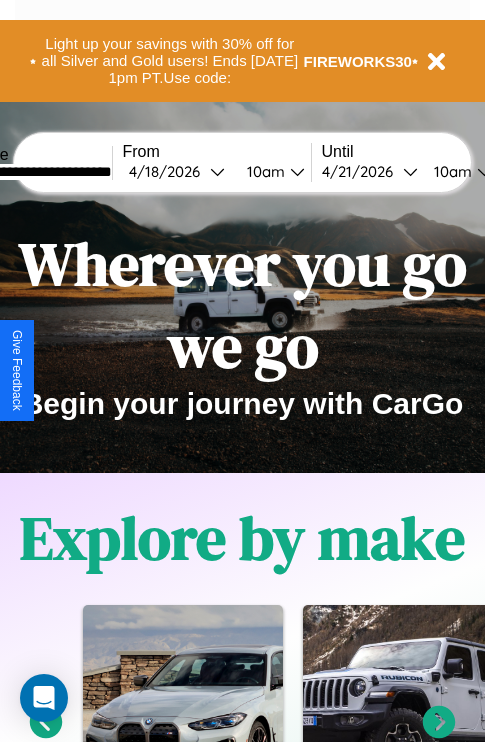 scroll, scrollTop: 0, scrollLeft: 74, axis: horizontal 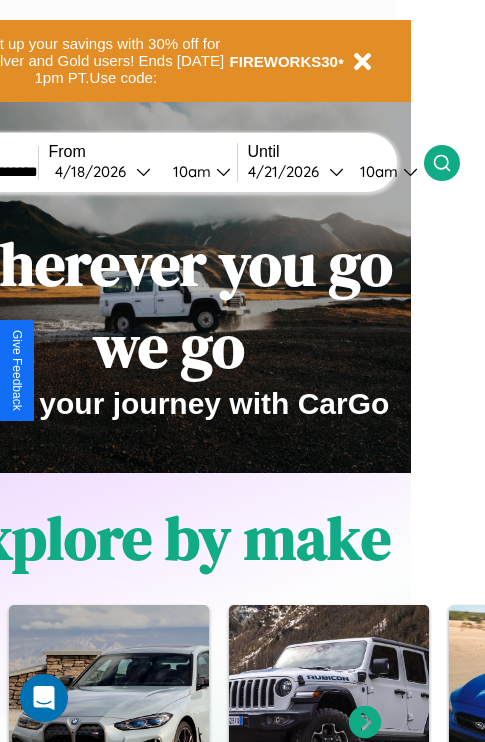 click 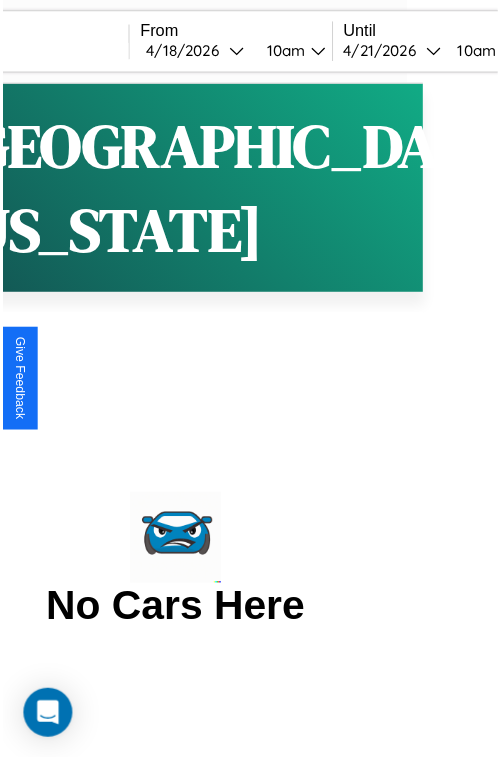 scroll, scrollTop: 0, scrollLeft: 0, axis: both 